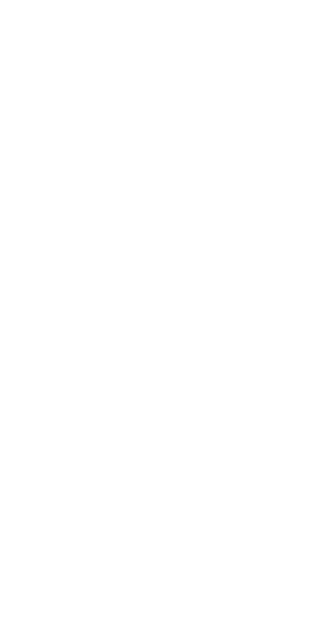 scroll, scrollTop: 0, scrollLeft: 0, axis: both 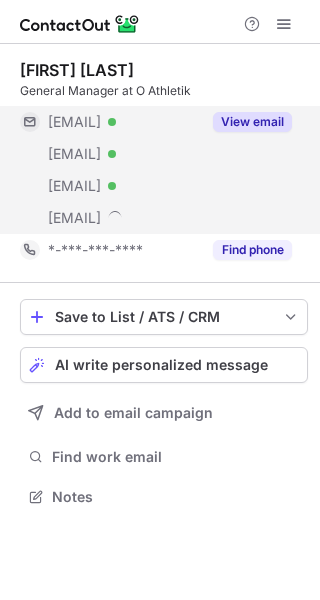 click on "View email" at bounding box center (252, 122) 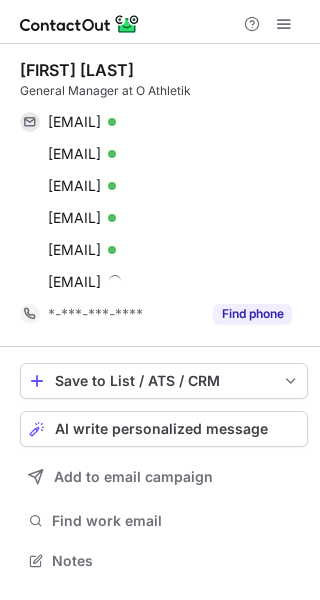 scroll, scrollTop: 10, scrollLeft: 10, axis: both 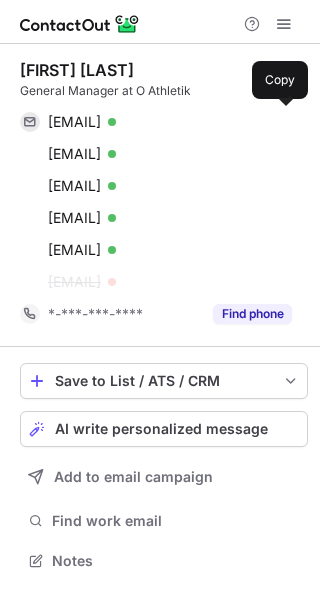 click on "bkawano83@gmail.com Verified Copy" at bounding box center (156, 122) 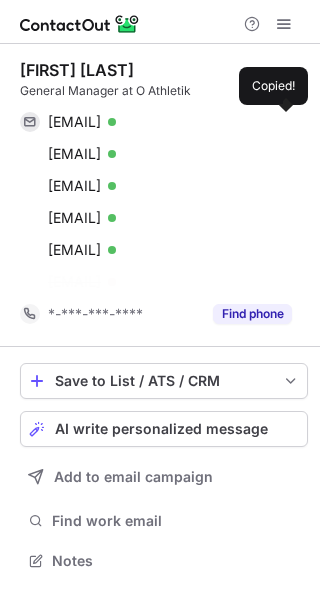 scroll, scrollTop: 515, scrollLeft: 320, axis: both 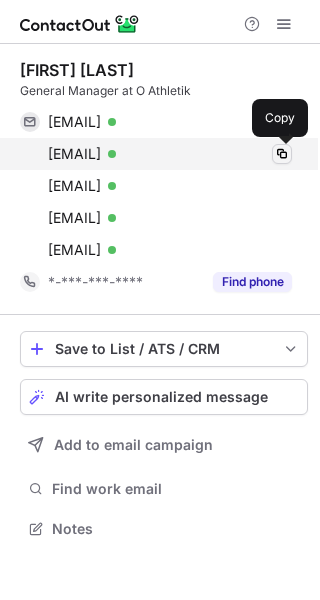 click at bounding box center (282, 154) 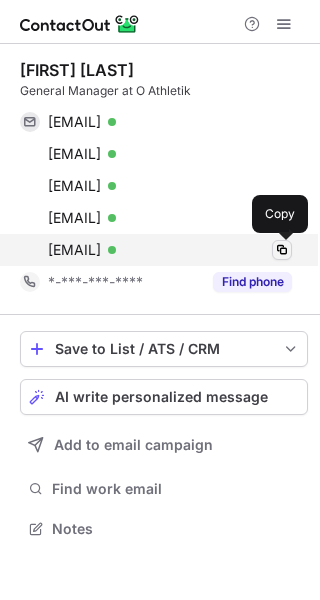 click at bounding box center [282, 250] 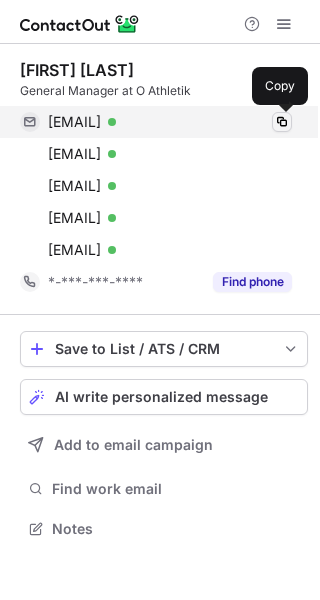 click at bounding box center (282, 122) 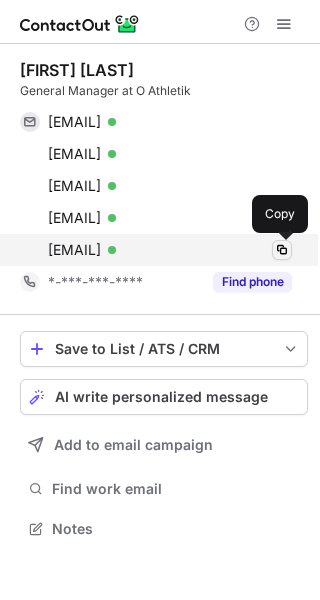click on "brian.gaulke@berkadia.com Verified Copy" at bounding box center (156, 250) 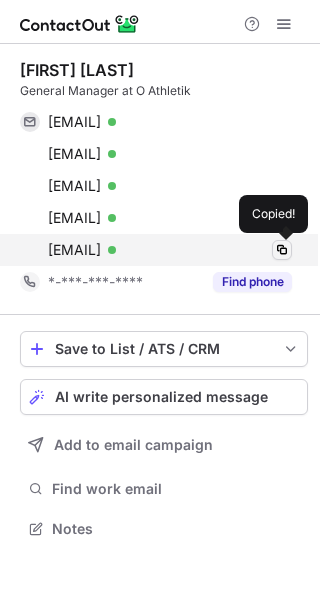 click at bounding box center [282, 250] 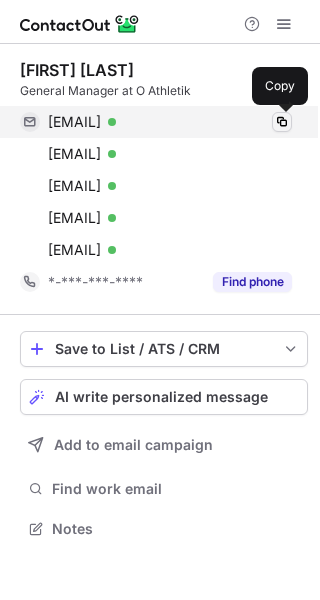 click at bounding box center [282, 122] 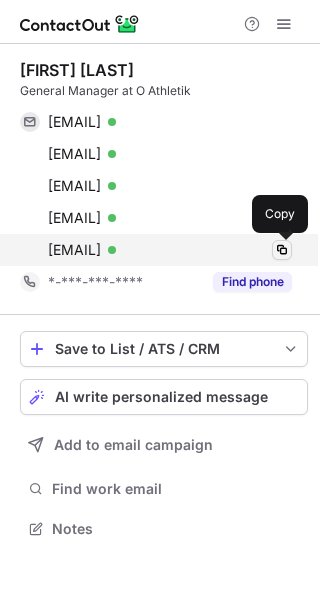 click at bounding box center (282, 250) 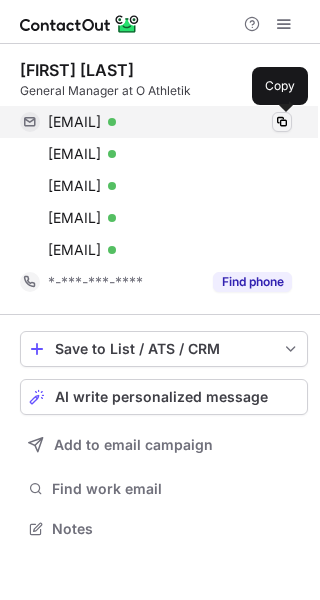 click at bounding box center [282, 122] 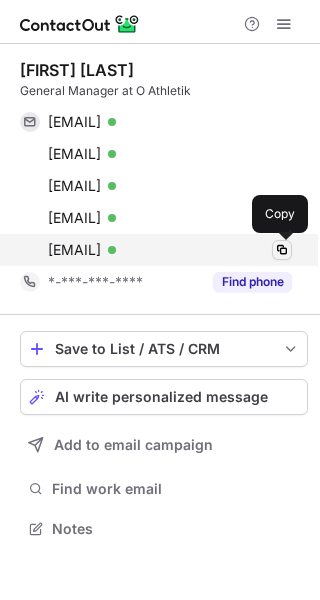 click at bounding box center [282, 250] 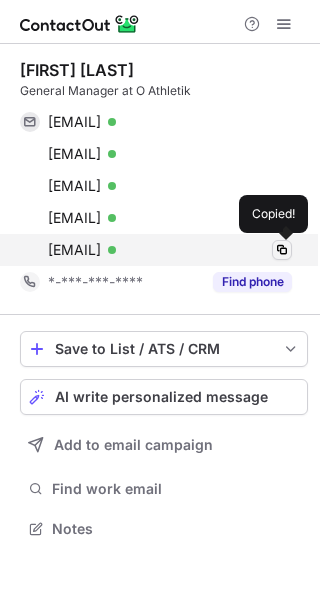 type 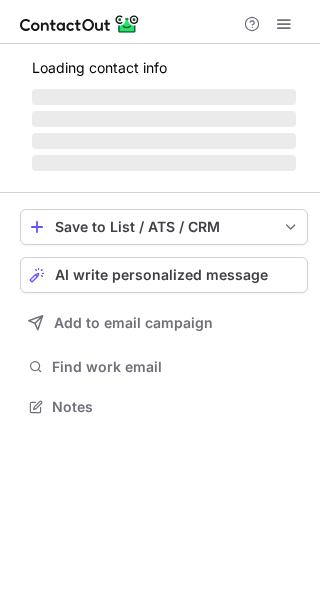 scroll, scrollTop: 0, scrollLeft: 0, axis: both 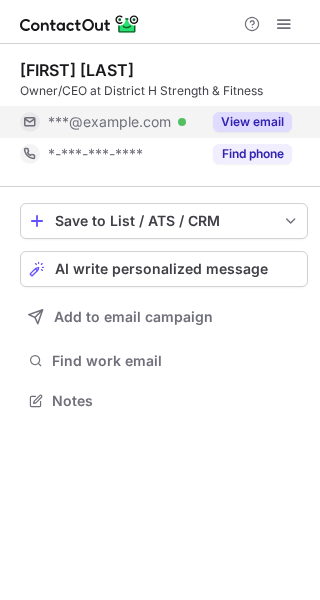 click on "View email" at bounding box center (252, 122) 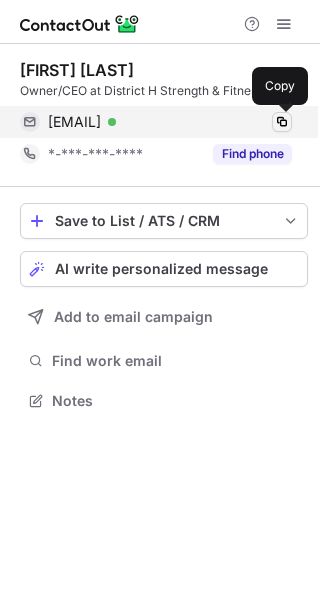 click at bounding box center [282, 122] 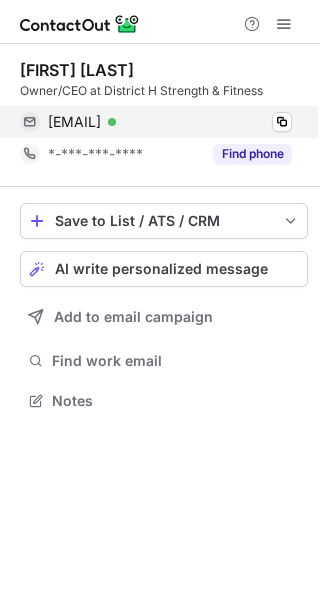 type 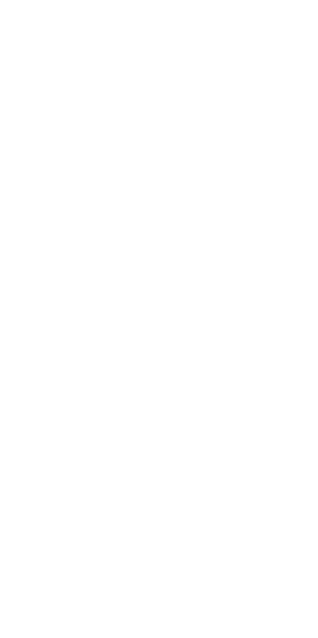 scroll, scrollTop: 0, scrollLeft: 0, axis: both 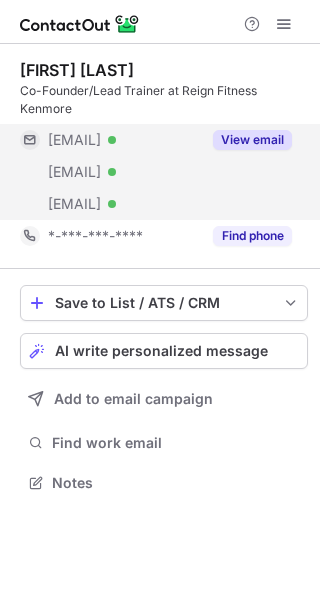 click on "View email" at bounding box center [246, 140] 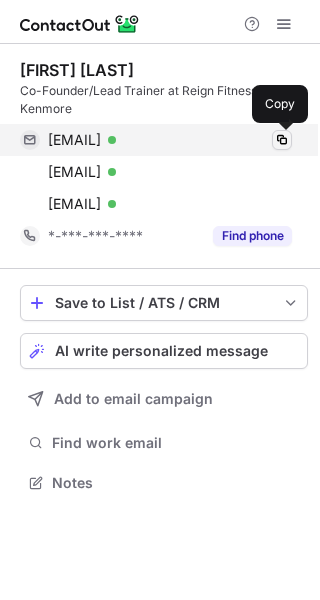 click at bounding box center [282, 140] 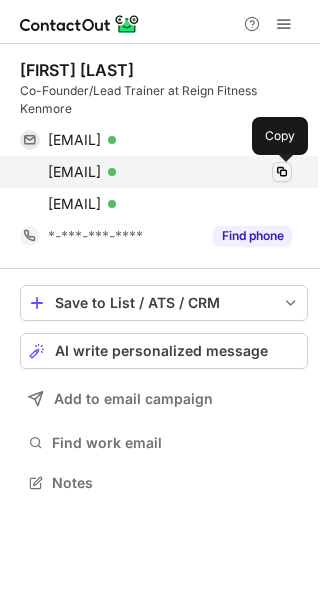 click at bounding box center [282, 172] 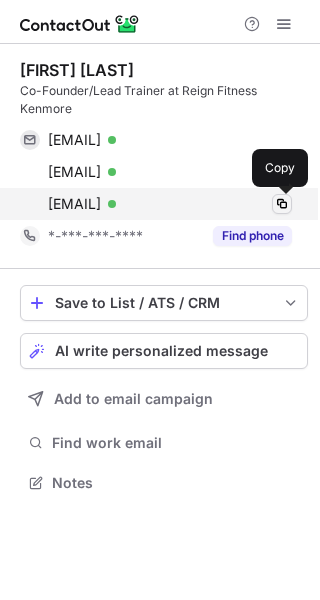 click at bounding box center (282, 204) 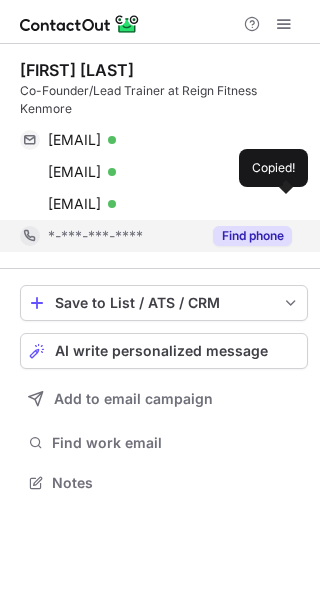 type 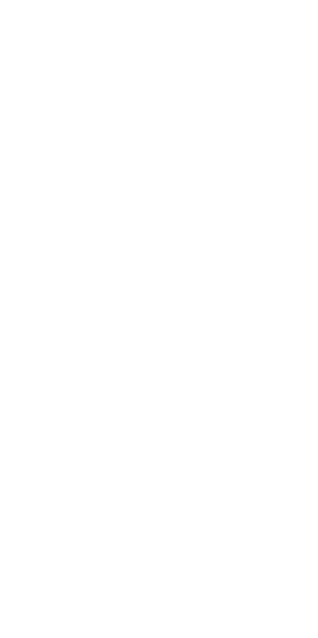 scroll, scrollTop: 0, scrollLeft: 0, axis: both 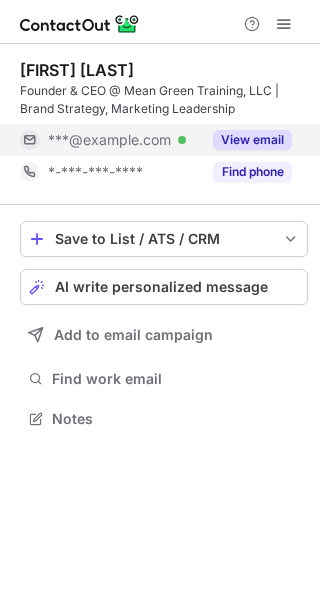 click on "View email" at bounding box center (252, 140) 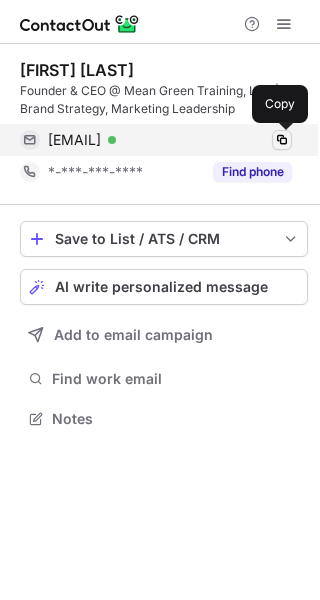click at bounding box center [282, 140] 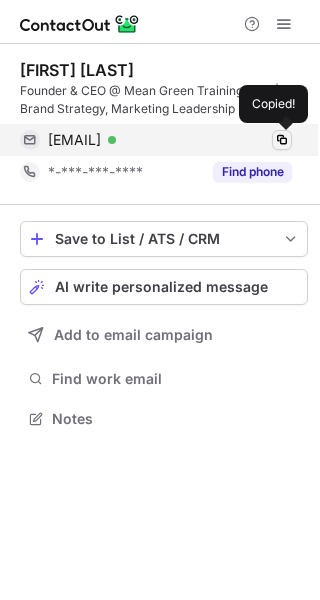 type 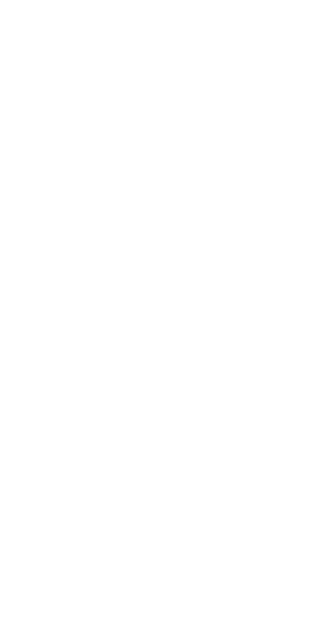 scroll, scrollTop: 0, scrollLeft: 0, axis: both 